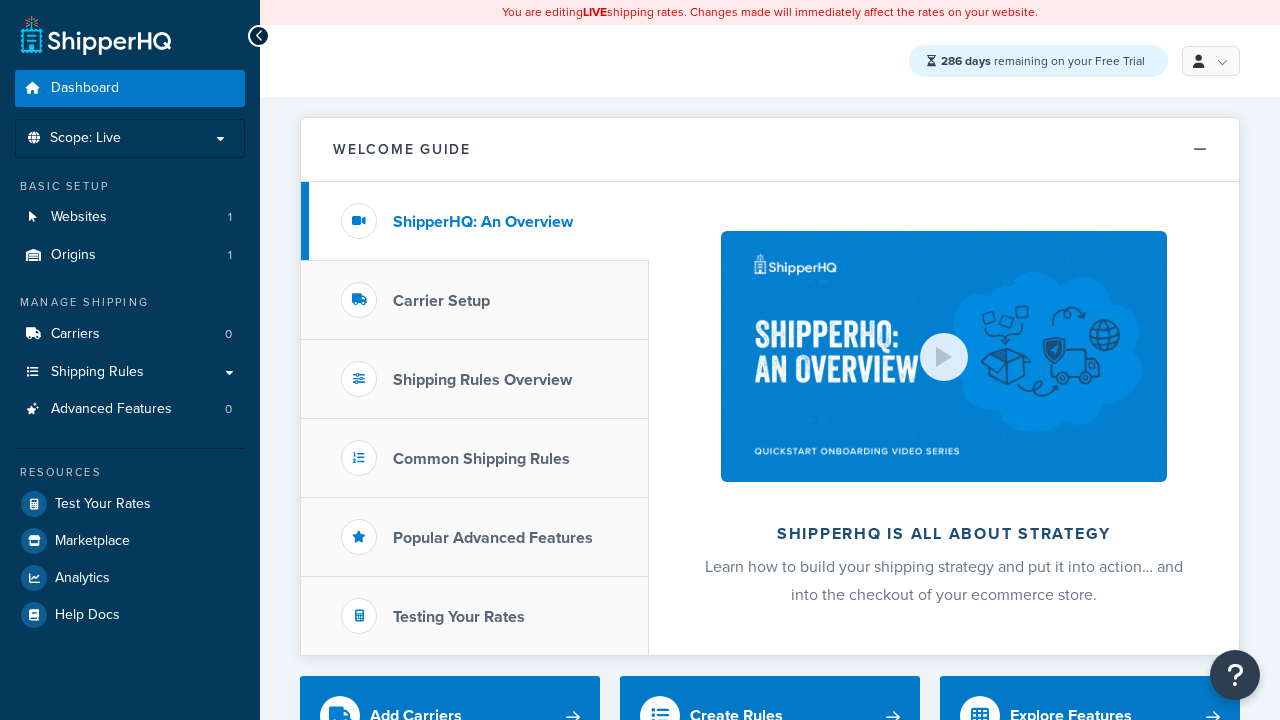 scroll, scrollTop: 0, scrollLeft: 0, axis: both 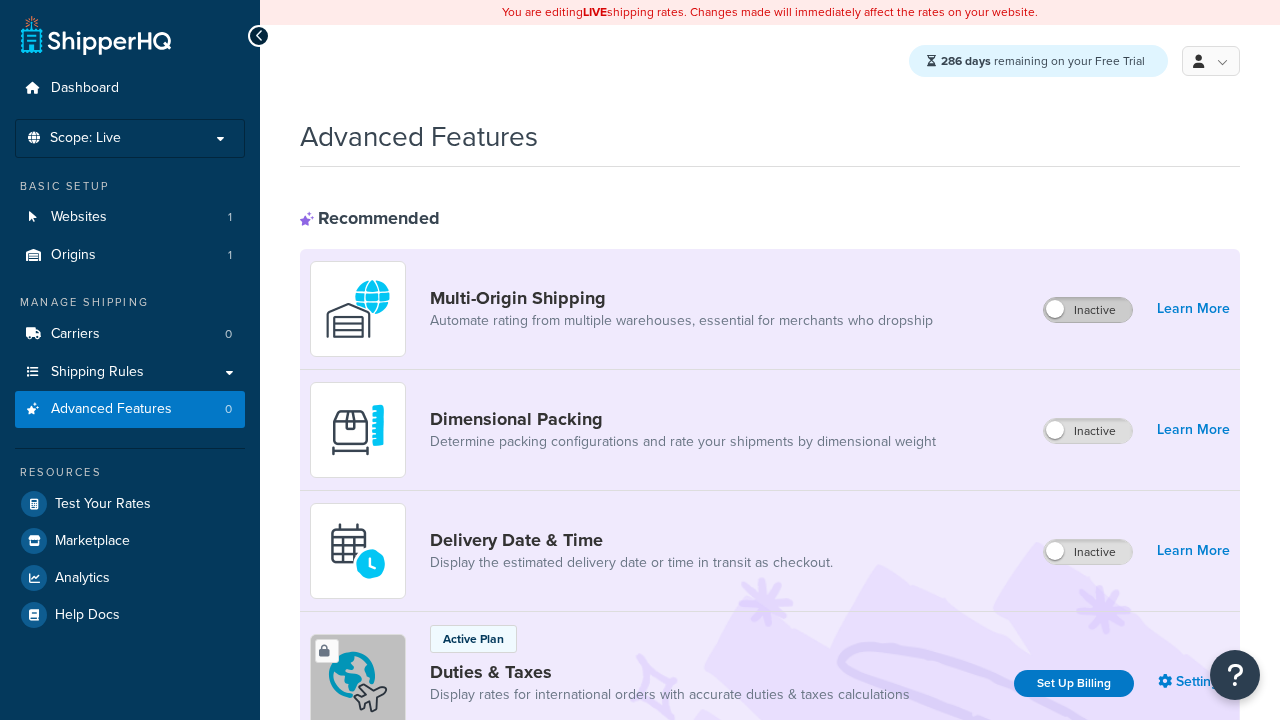 click on "Inactive" at bounding box center [1088, 310] 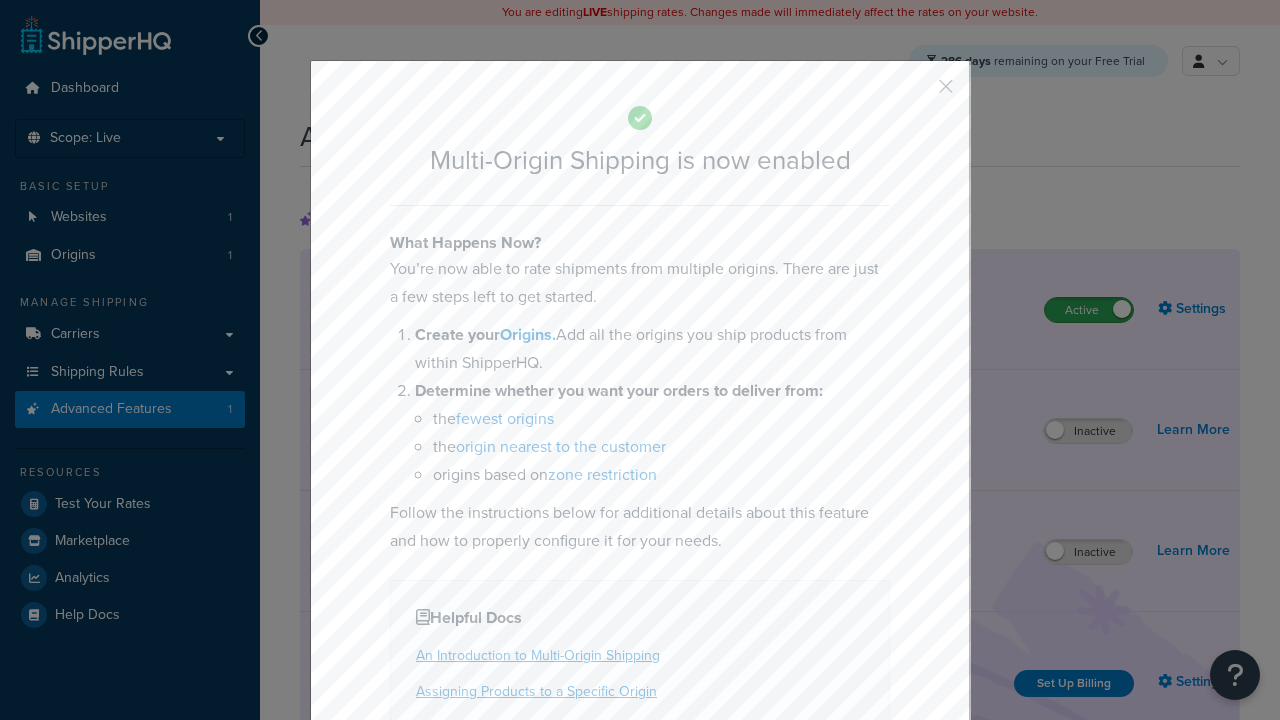 scroll, scrollTop: 0, scrollLeft: 0, axis: both 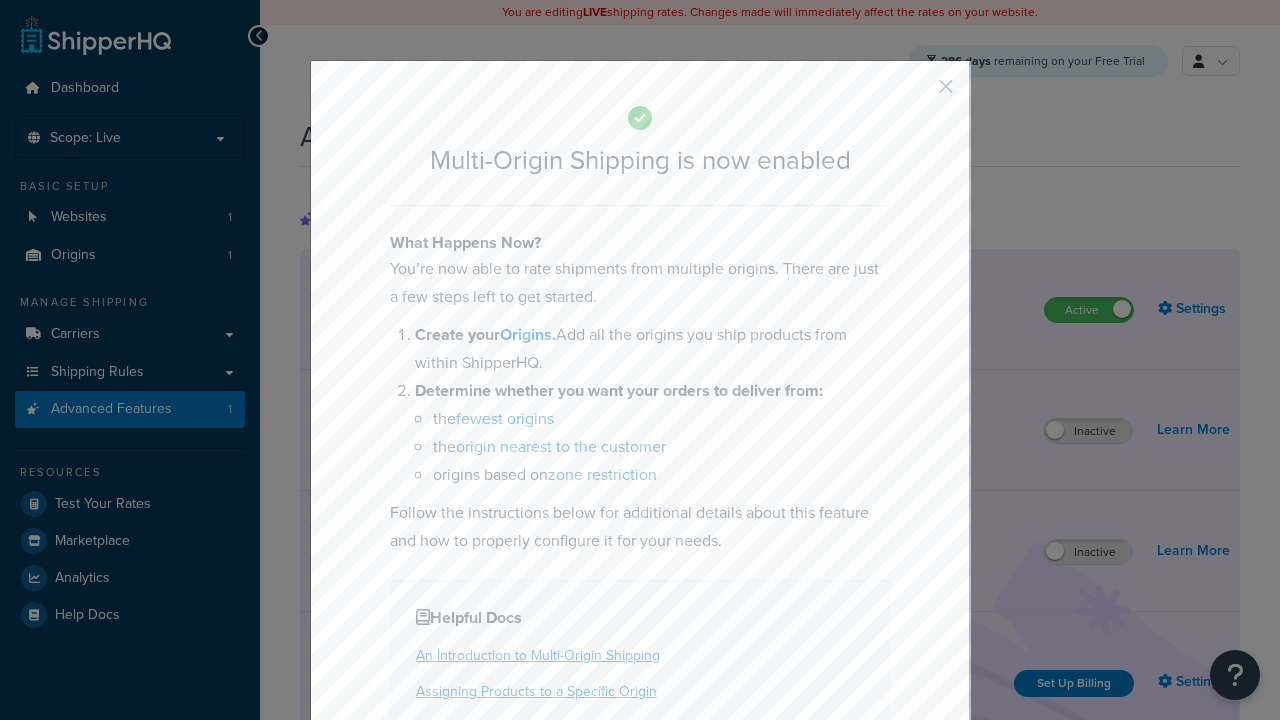 click at bounding box center [916, 93] 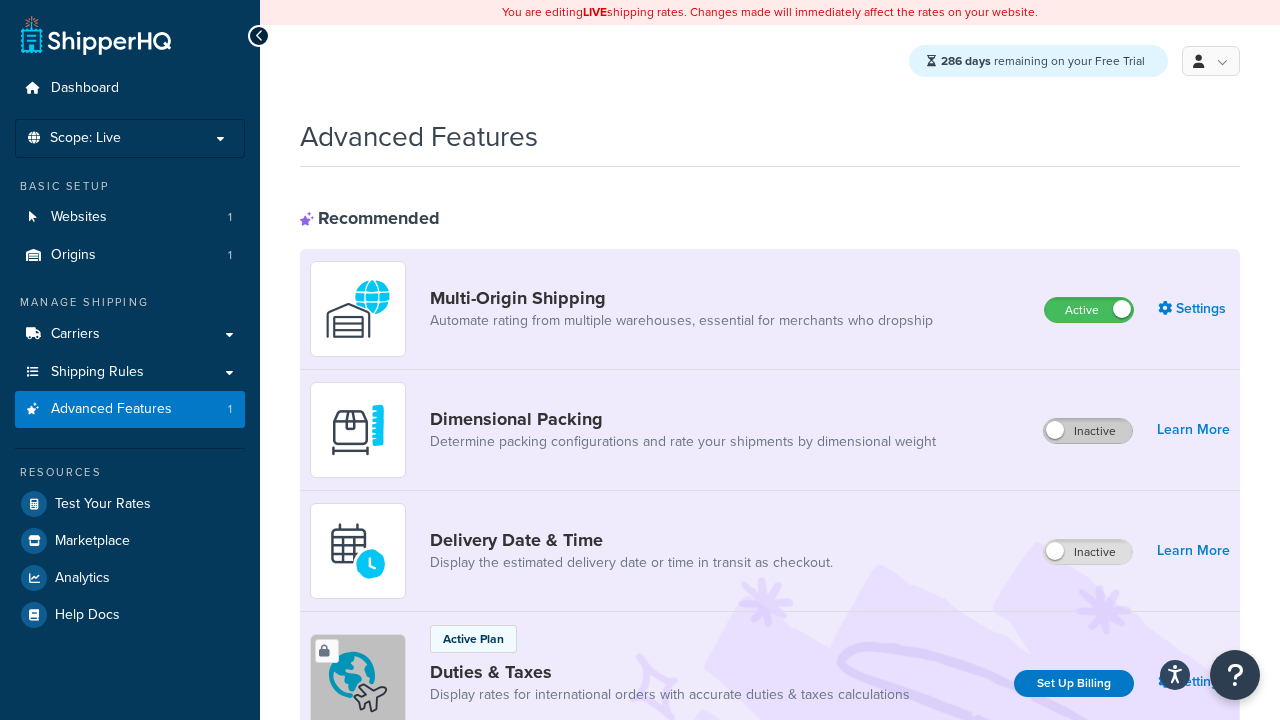 click on "Inactive" at bounding box center (1088, 431) 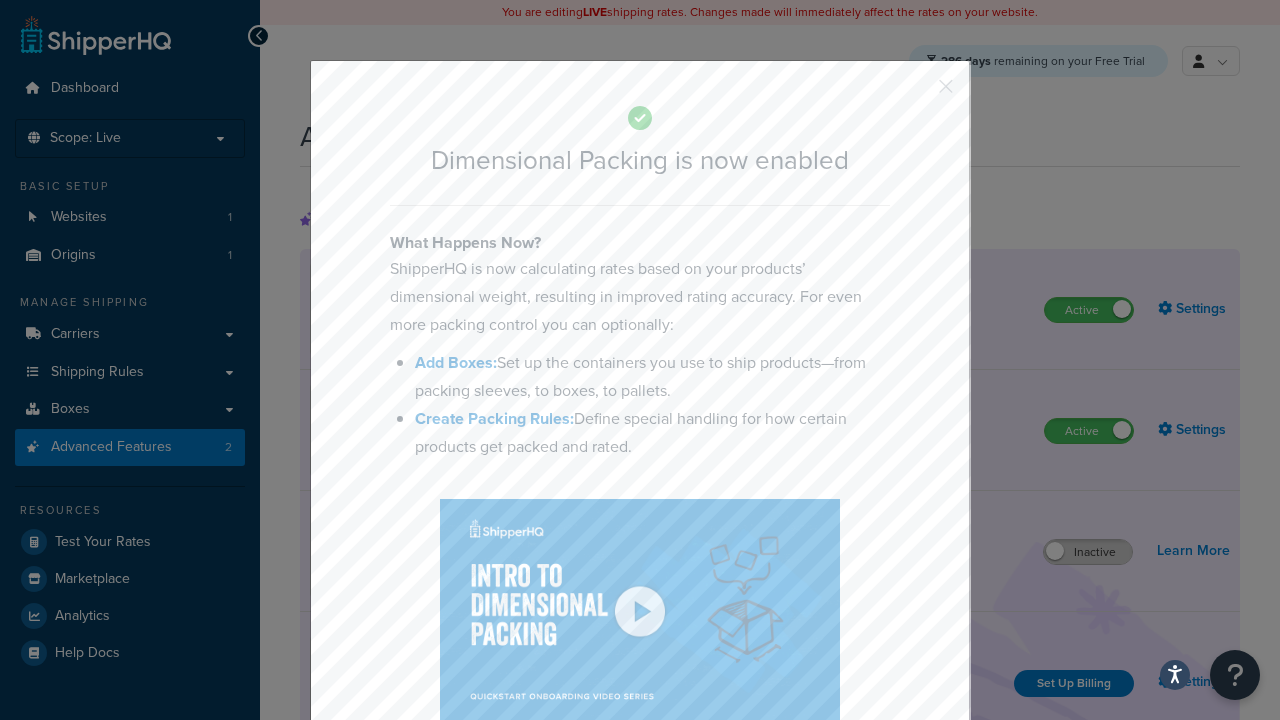 click at bounding box center (916, 93) 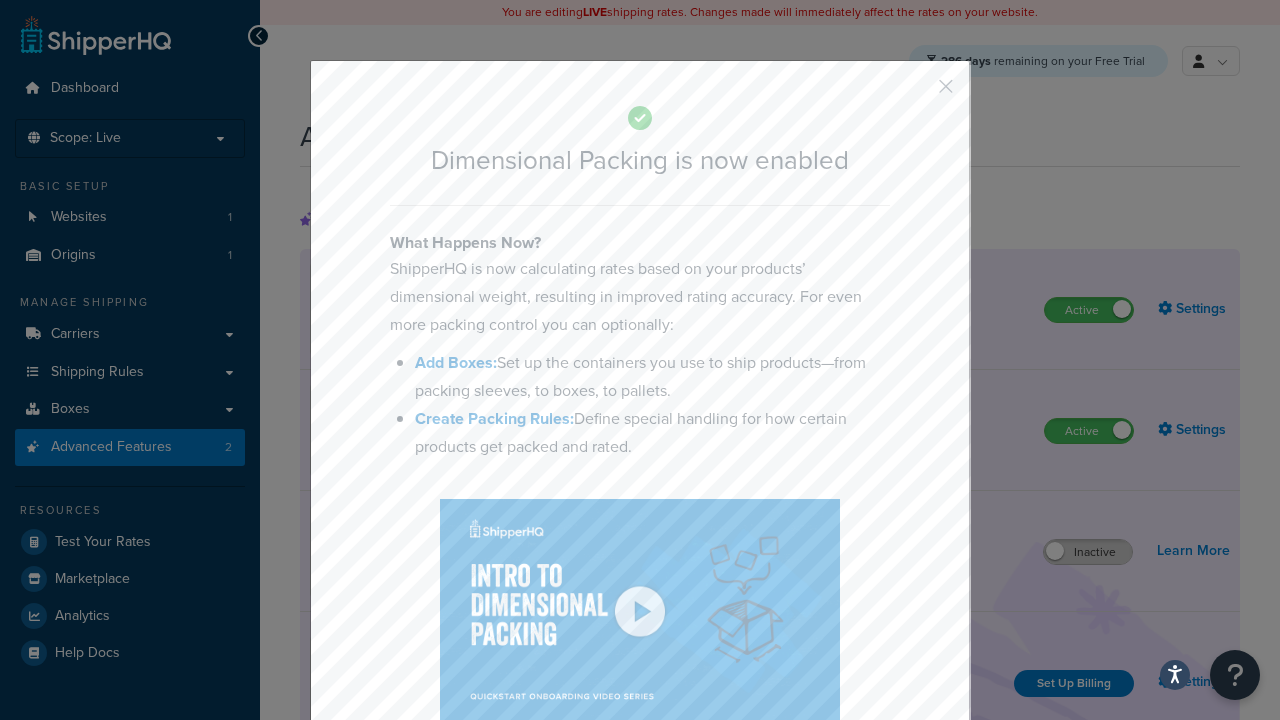 click on "Inactive" at bounding box center [1088, 552] 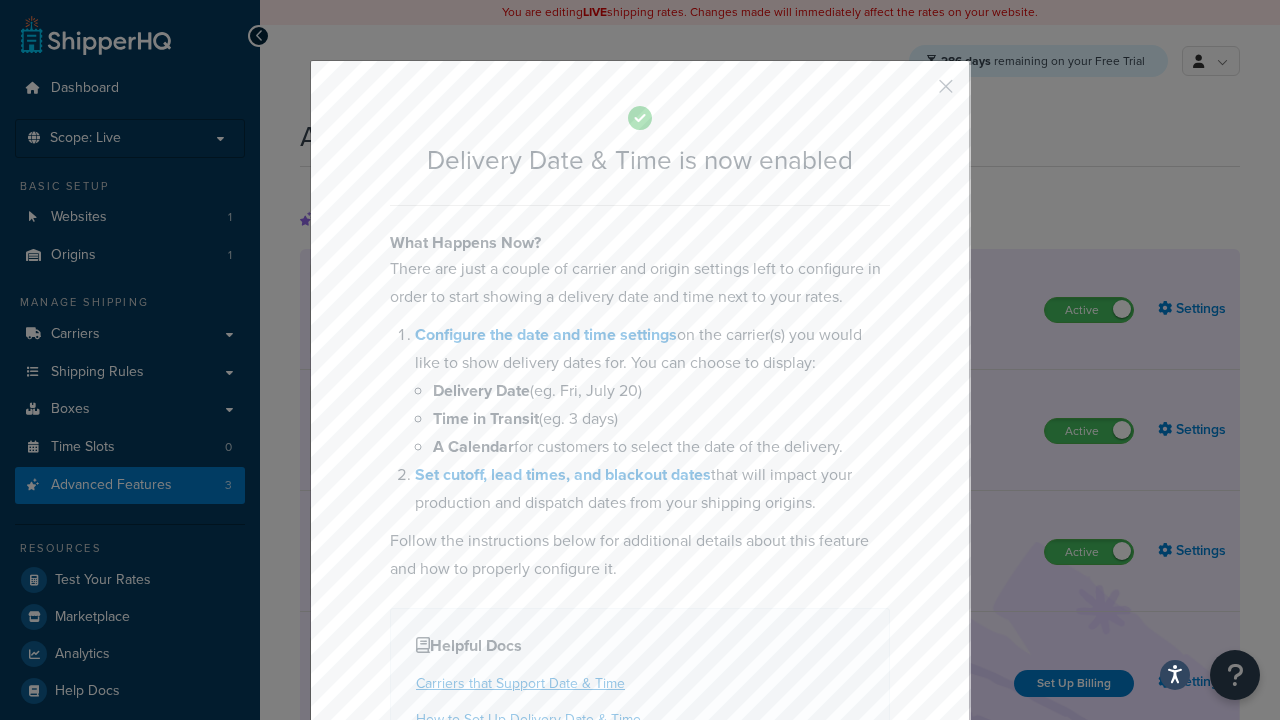 click at bounding box center [916, 93] 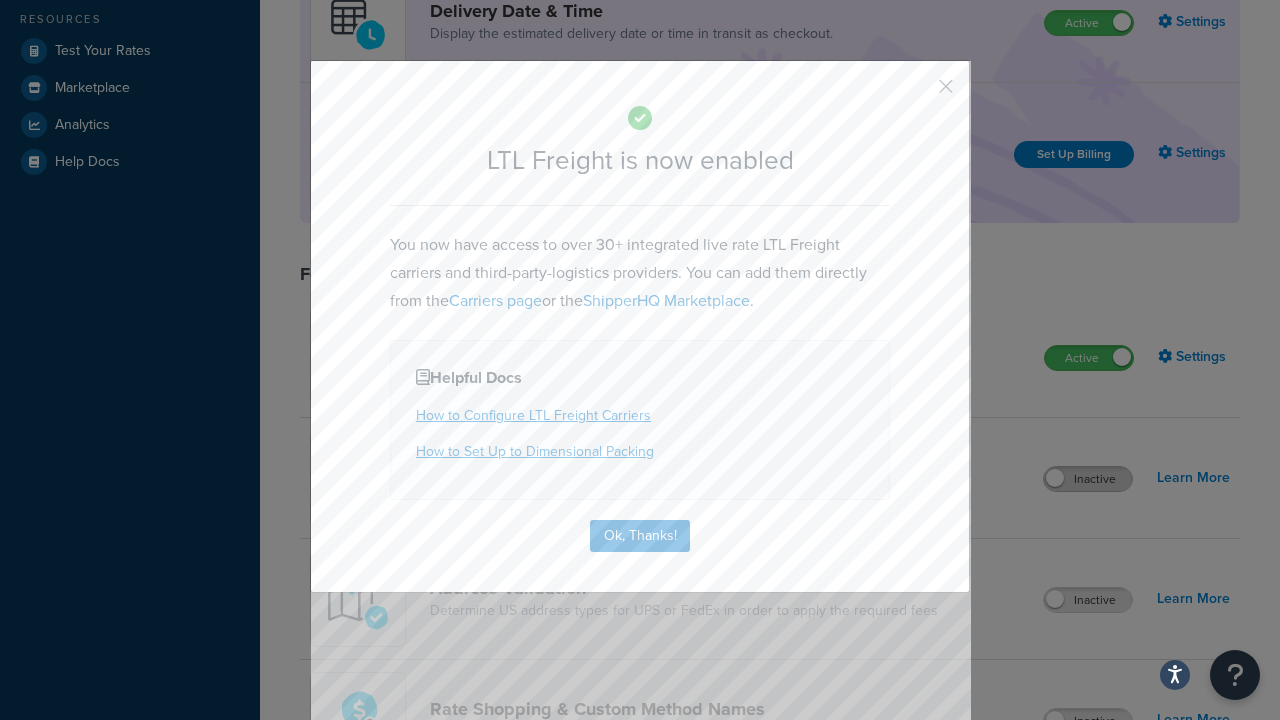 click at bounding box center [916, 93] 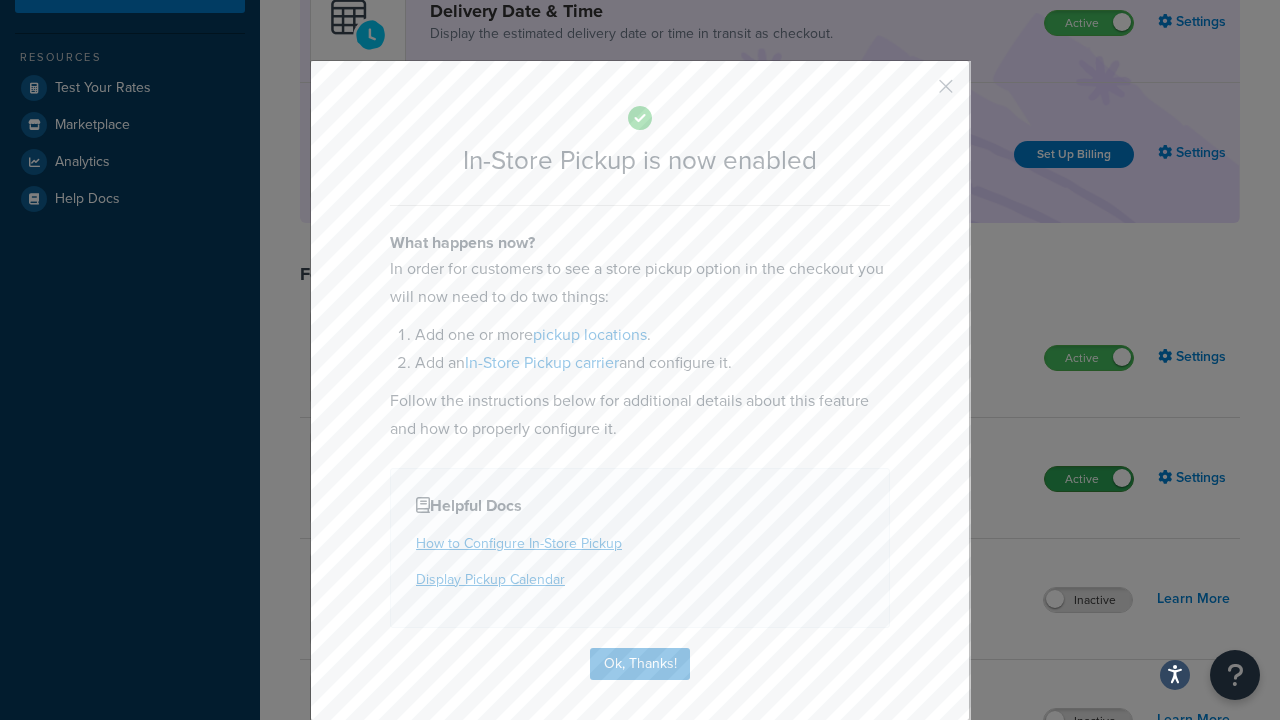 scroll, scrollTop: 567, scrollLeft: 0, axis: vertical 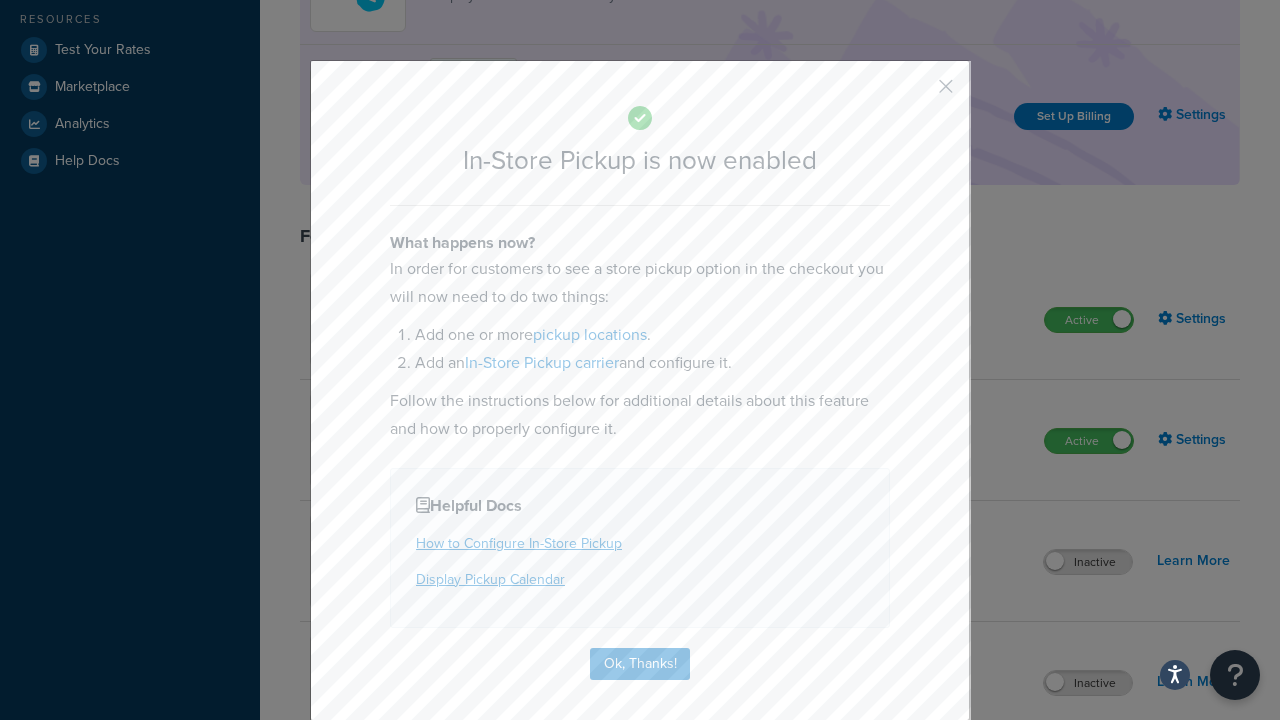 click at bounding box center (916, 93) 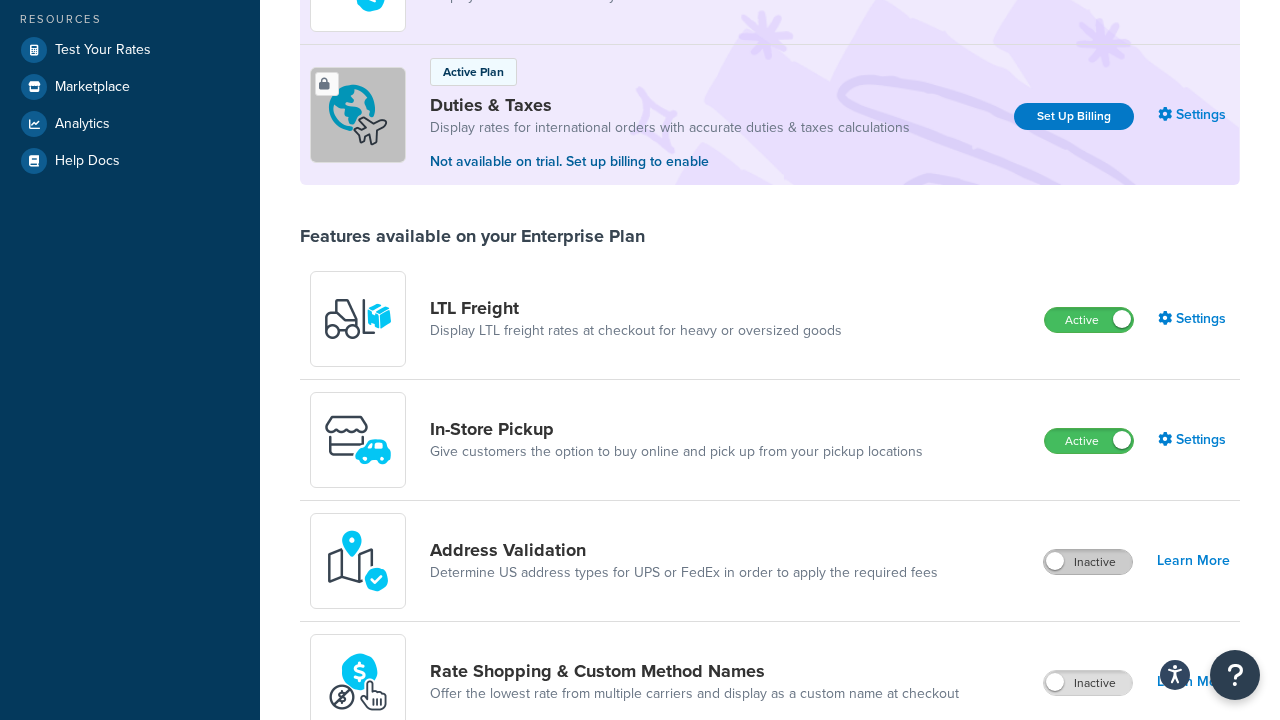 click on "Inactive" at bounding box center (1088, 562) 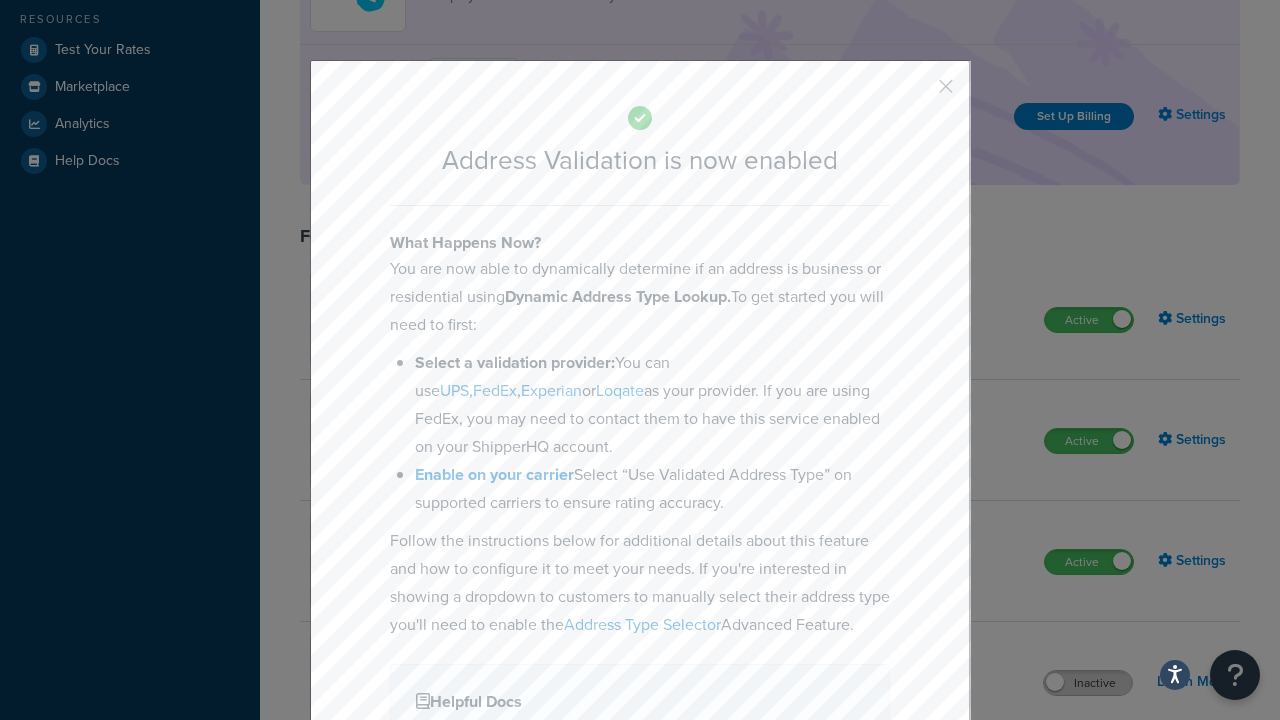 click at bounding box center [916, 93] 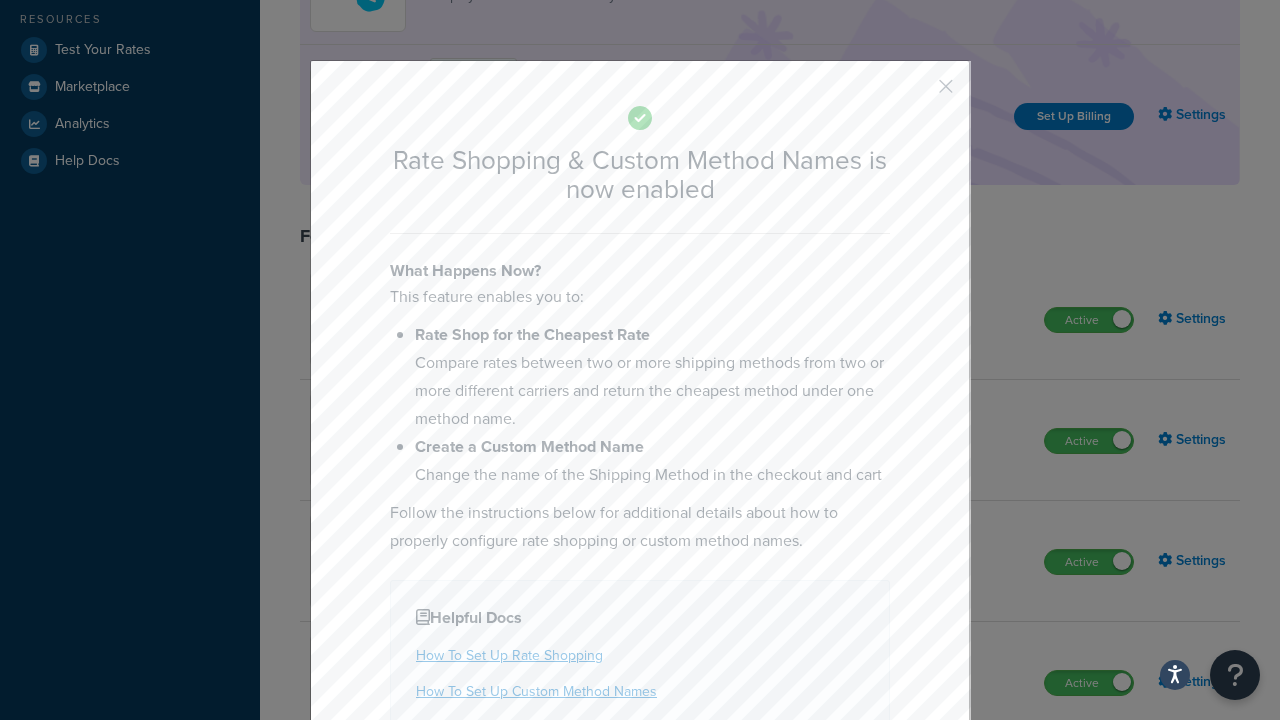 click at bounding box center (916, 93) 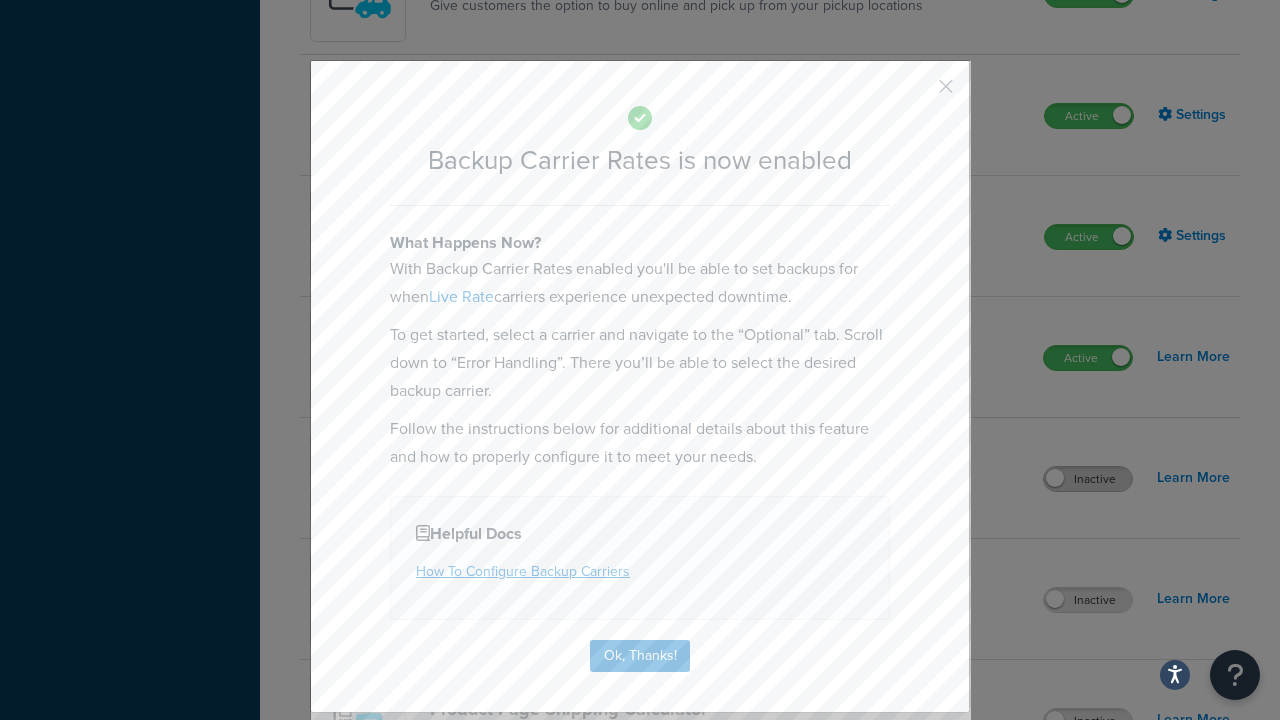 click at bounding box center (916, 93) 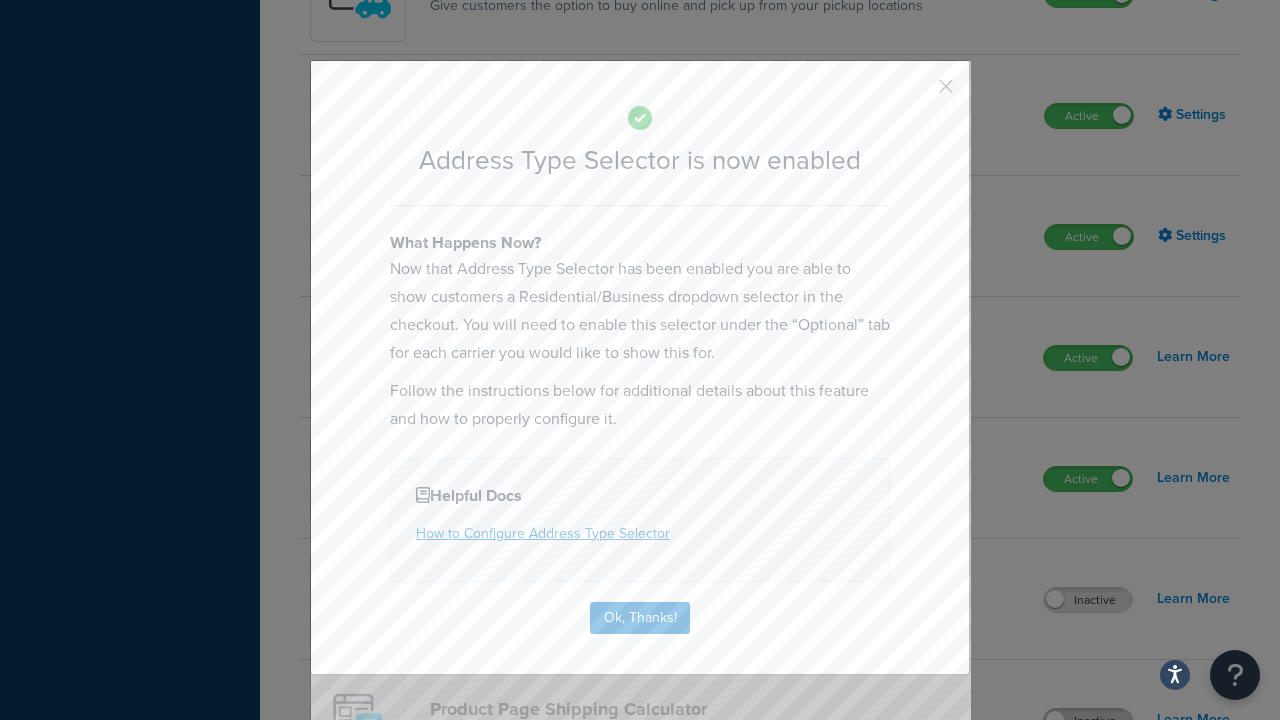 click at bounding box center (916, 93) 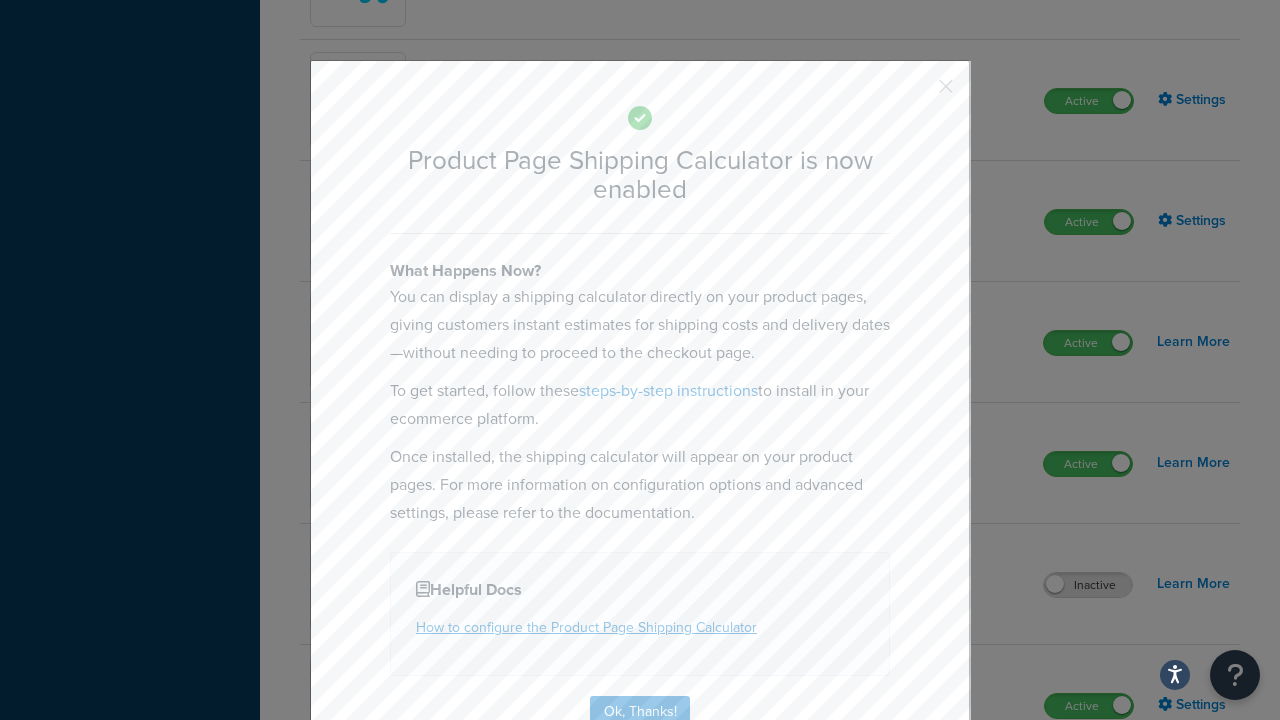 click at bounding box center (916, 93) 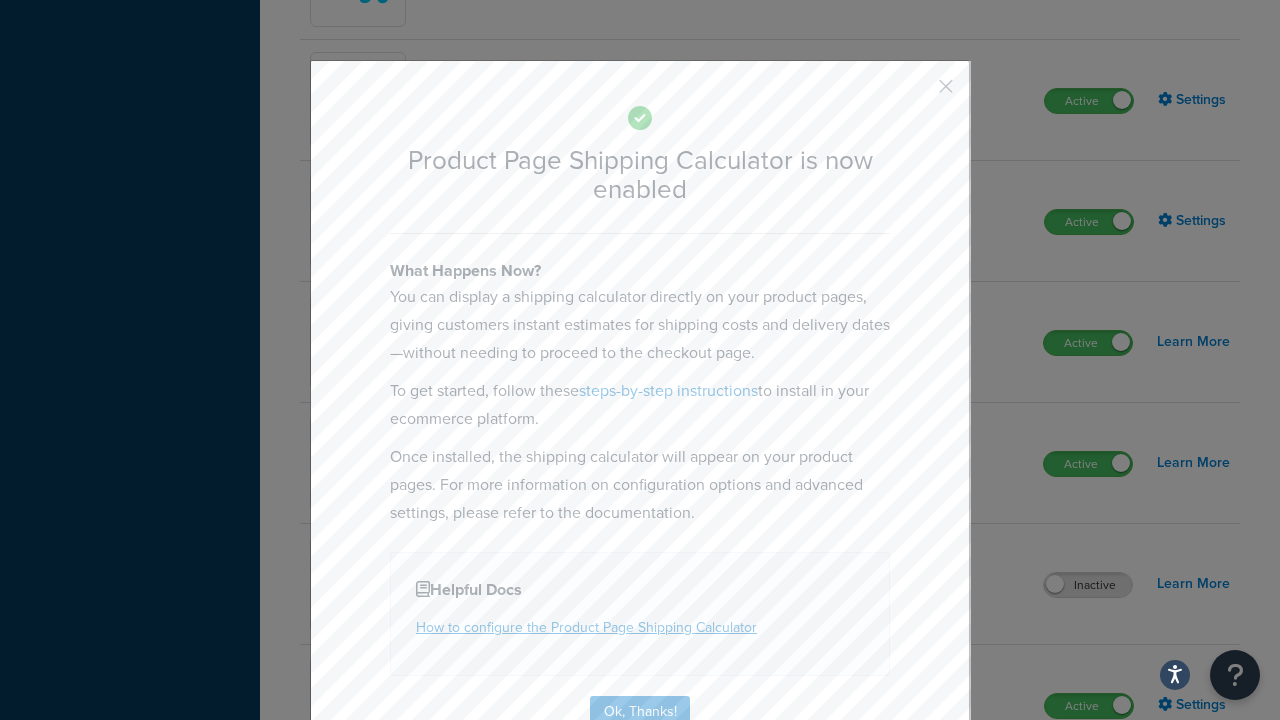 click on "Inactive" at bounding box center (1088, 827) 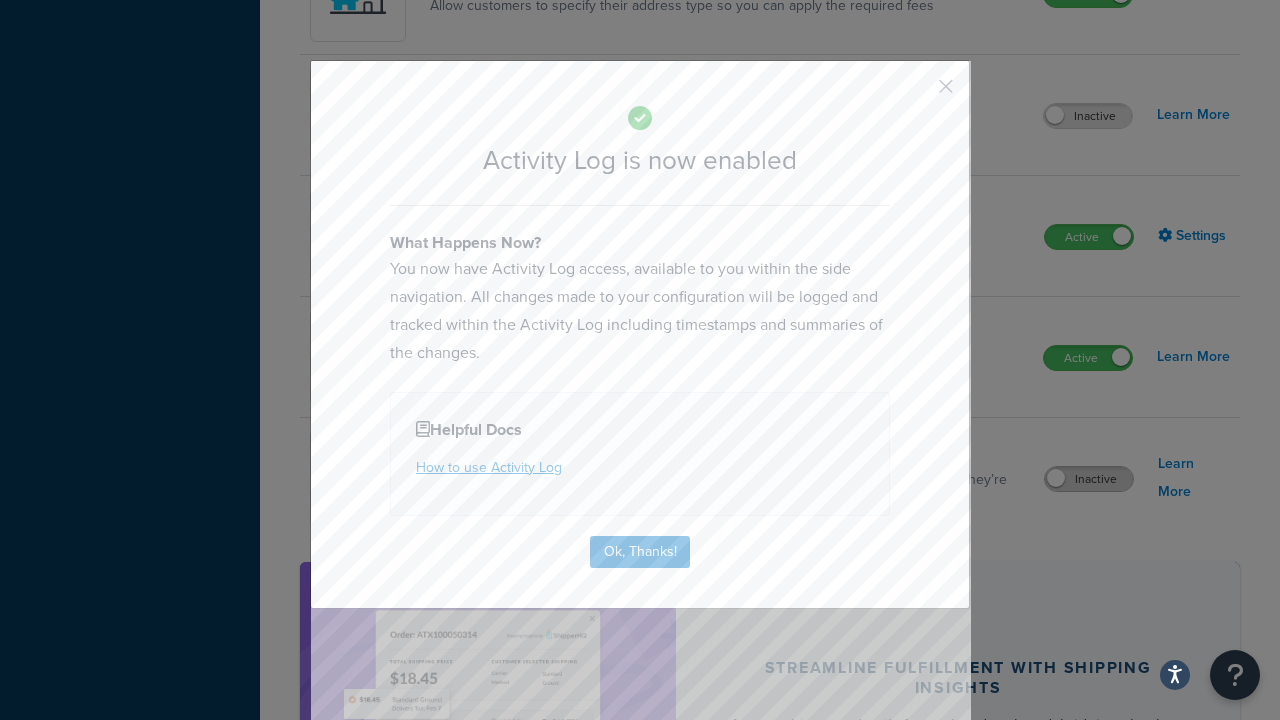 click at bounding box center (916, 93) 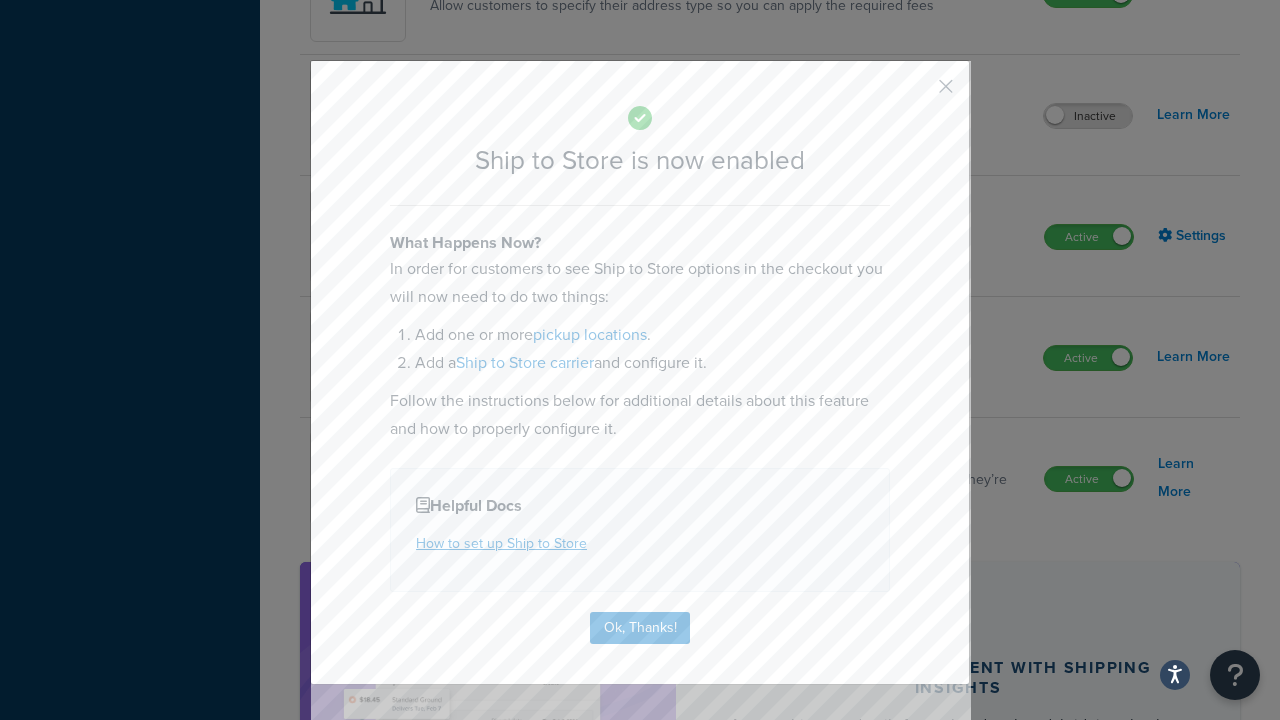 click at bounding box center [916, 93] 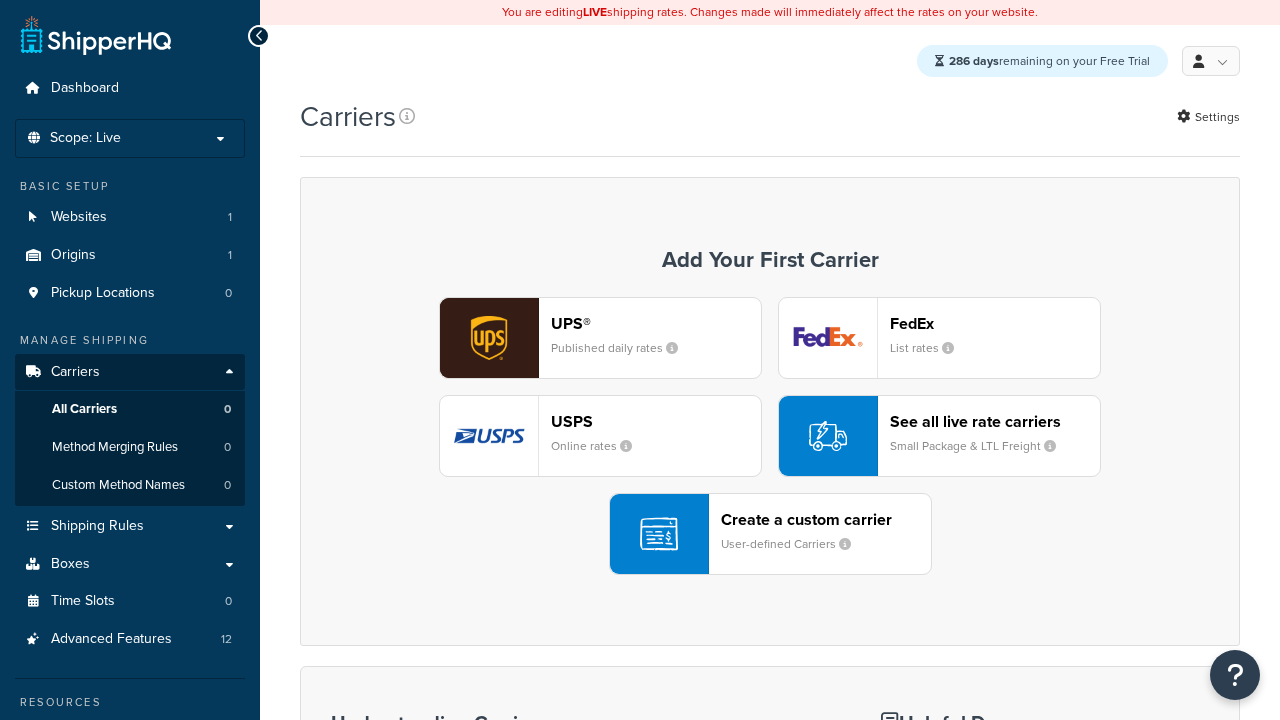 scroll, scrollTop: 0, scrollLeft: 0, axis: both 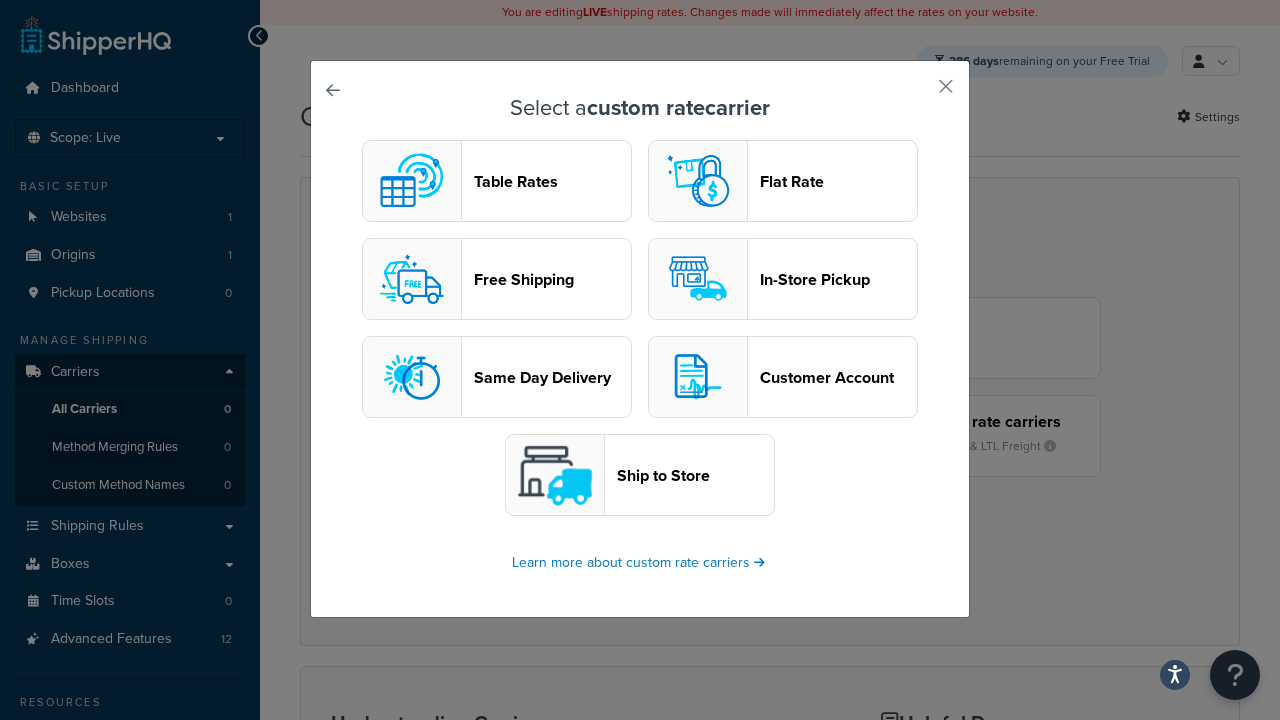 click on "In-Store Pickup" at bounding box center (838, 279) 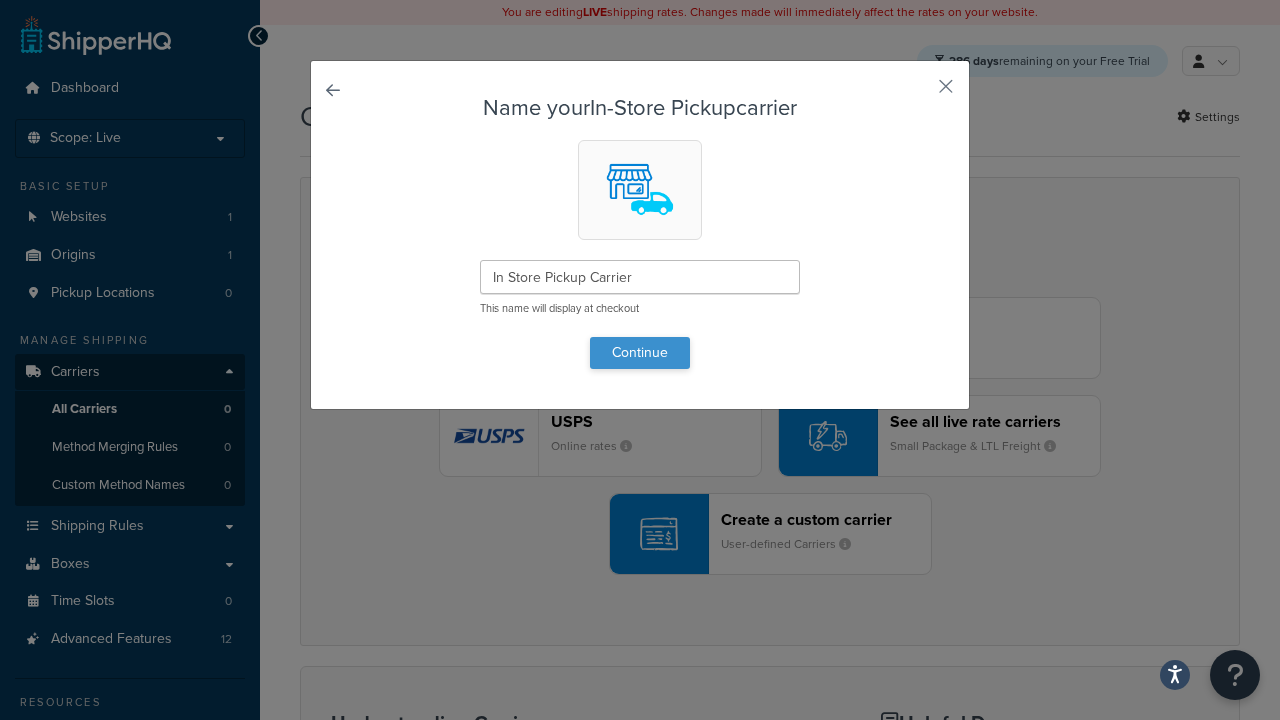 type on "In Store Pickup Carrier" 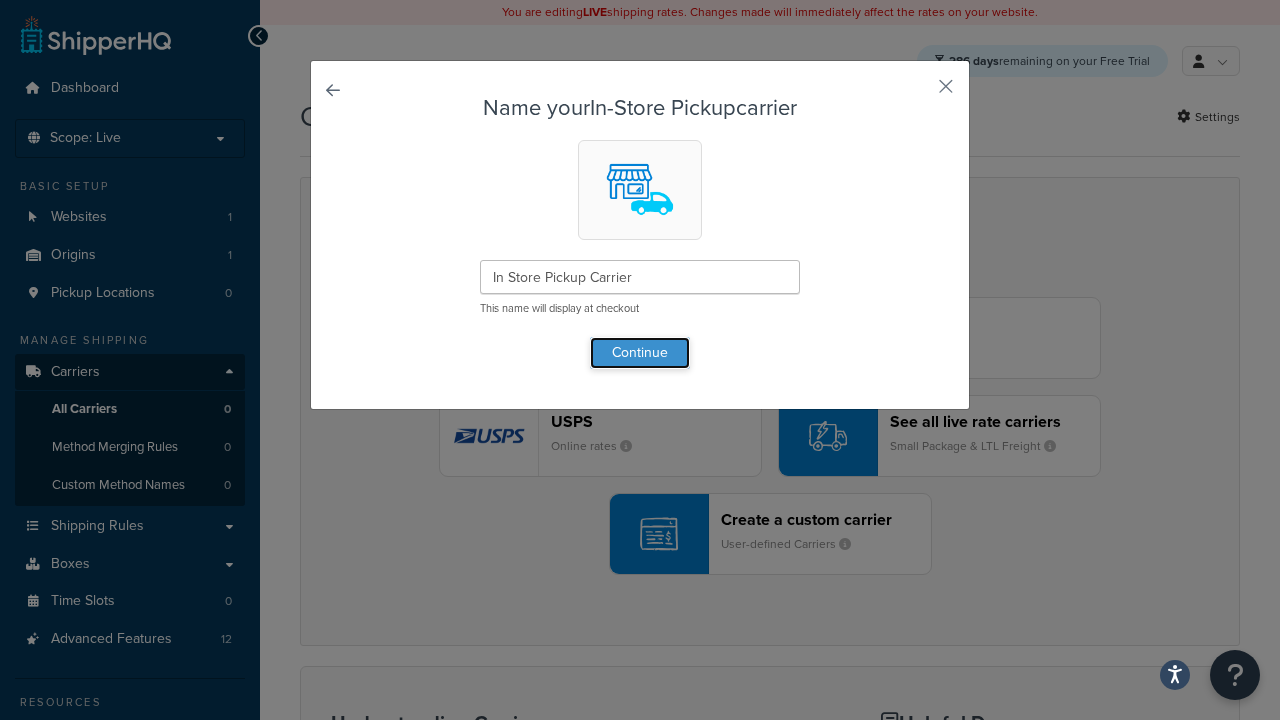 click on "Continue" at bounding box center (640, 353) 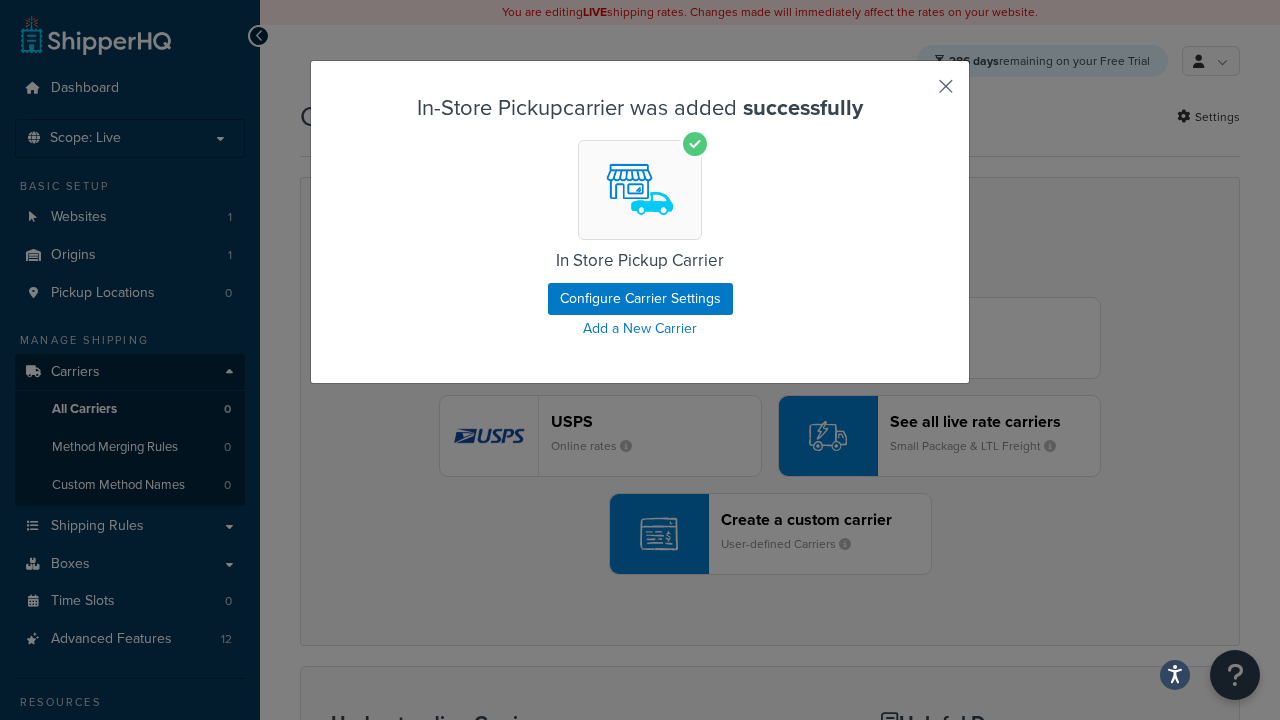 click at bounding box center [916, 93] 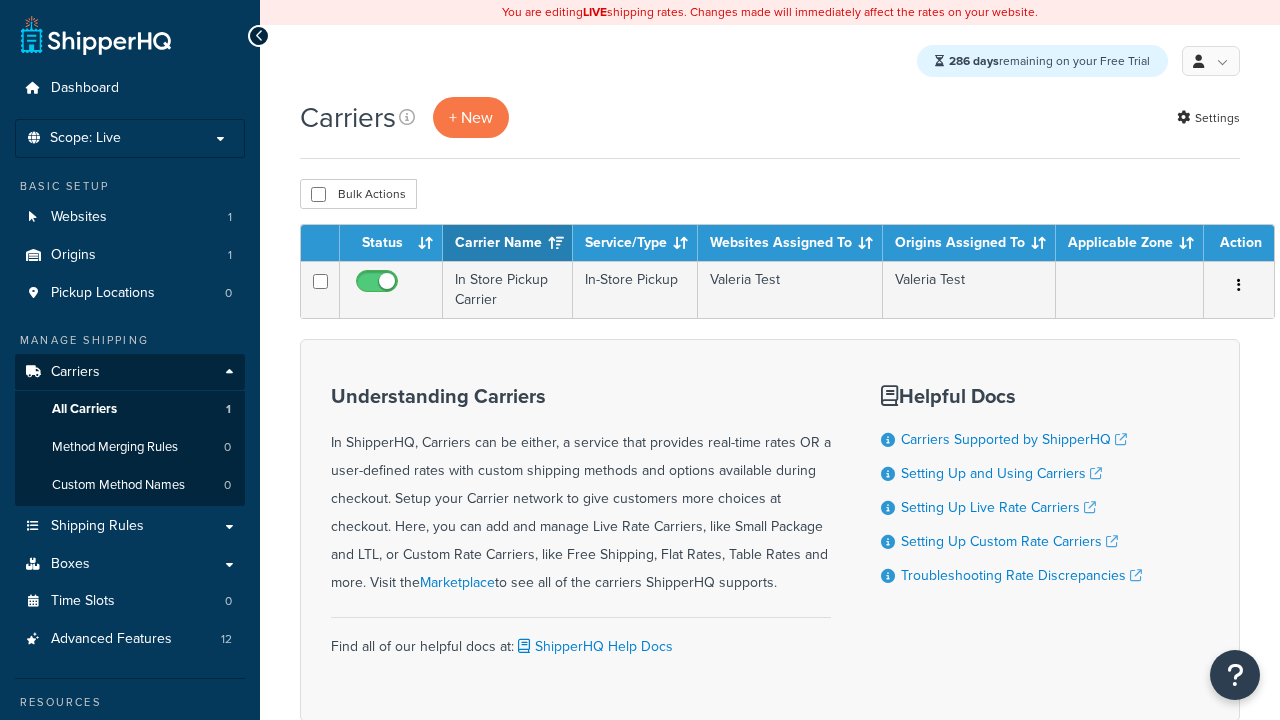 scroll, scrollTop: 0, scrollLeft: 0, axis: both 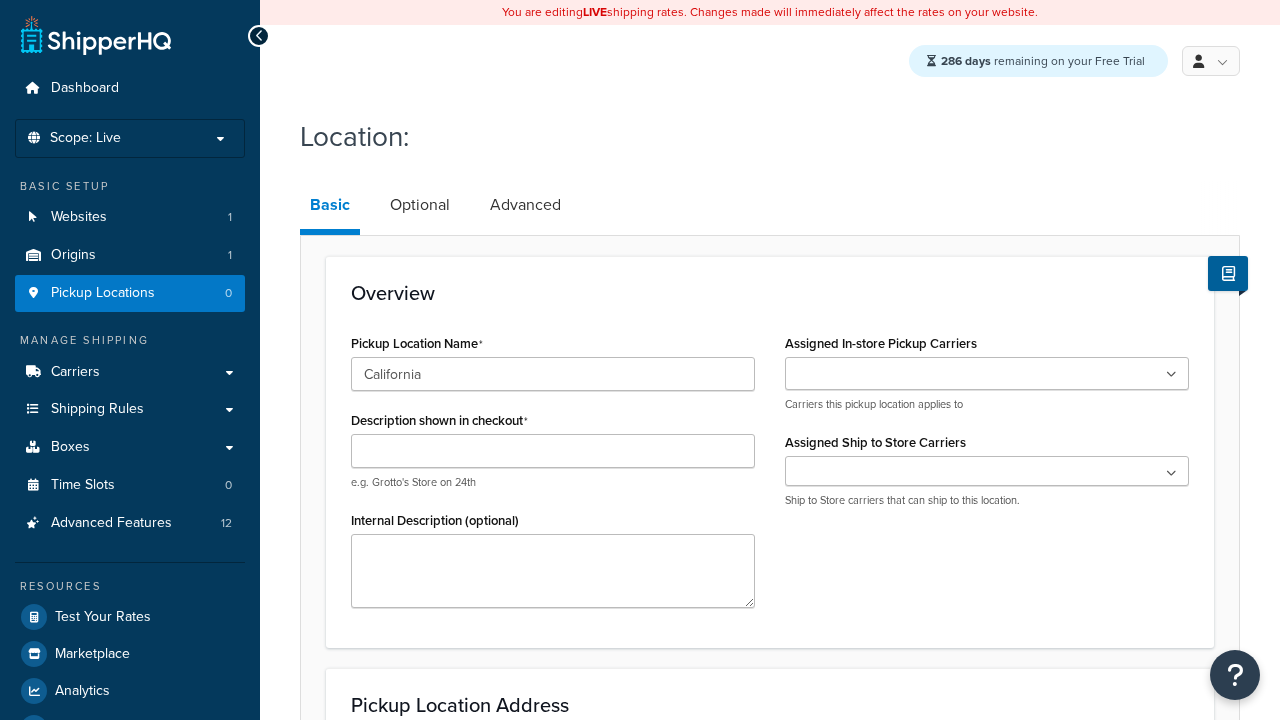 type on "California" 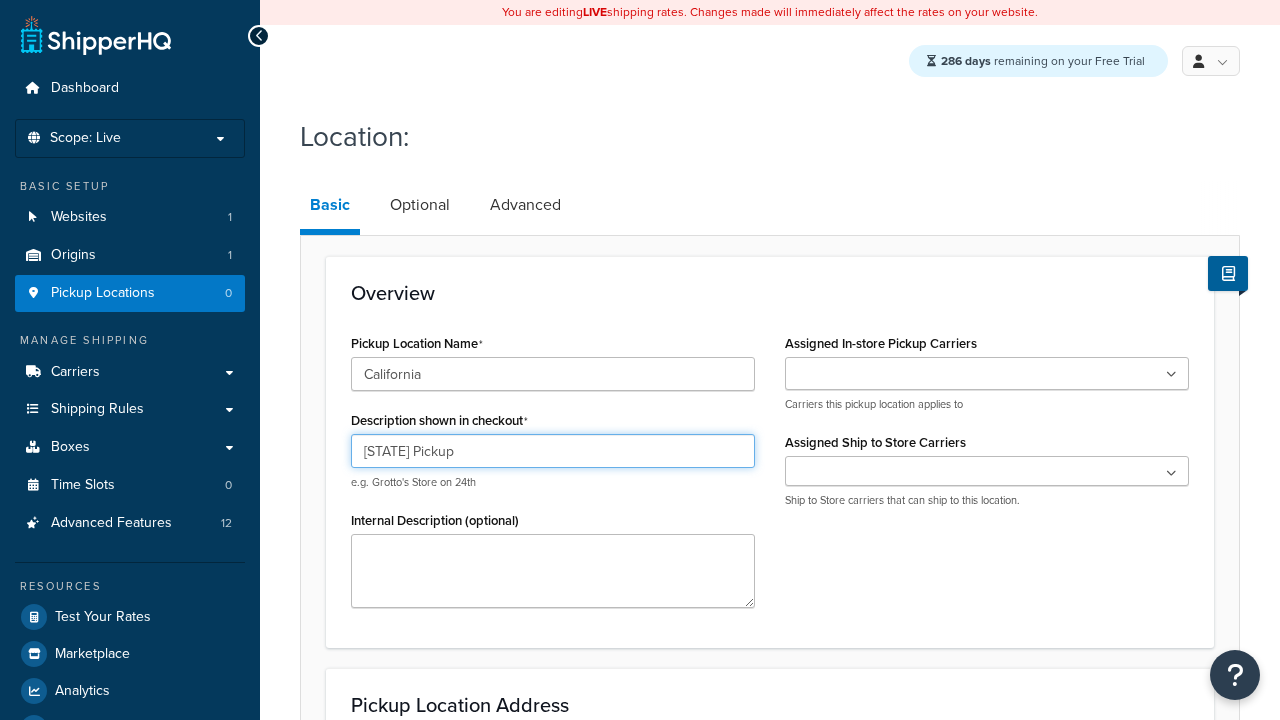 type on "[STATE] Pickup" 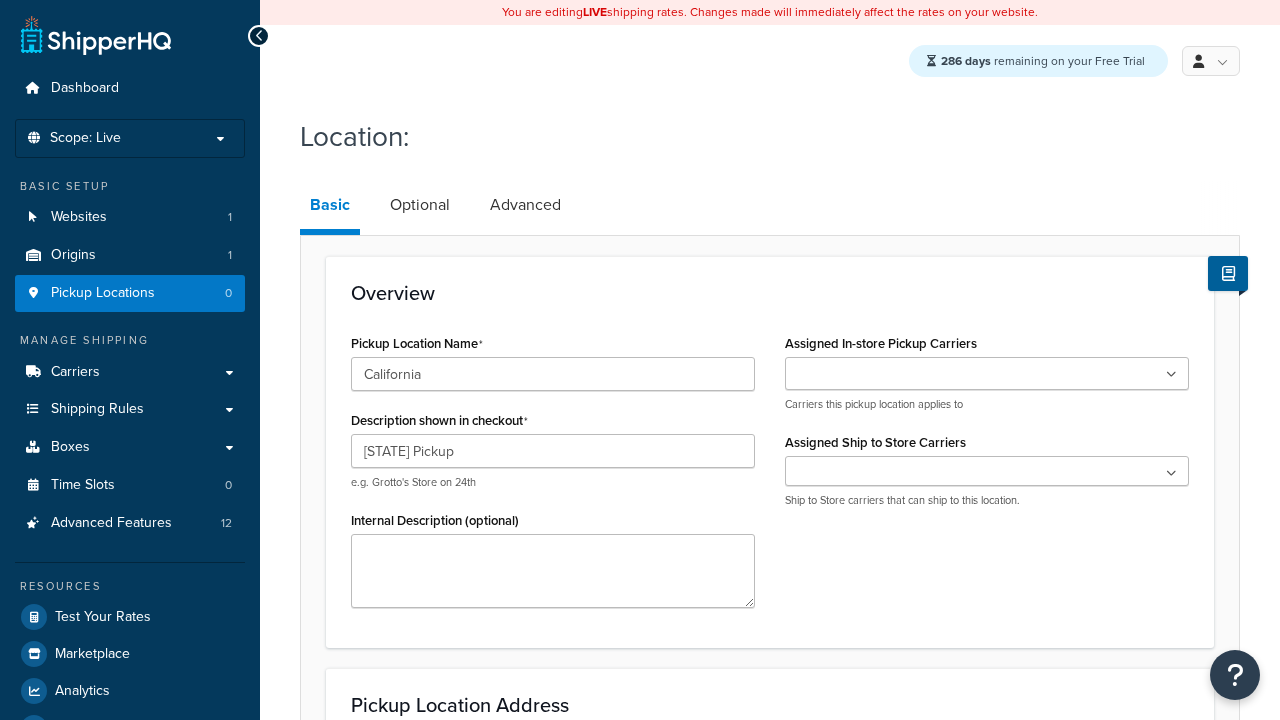 click at bounding box center [987, 373] 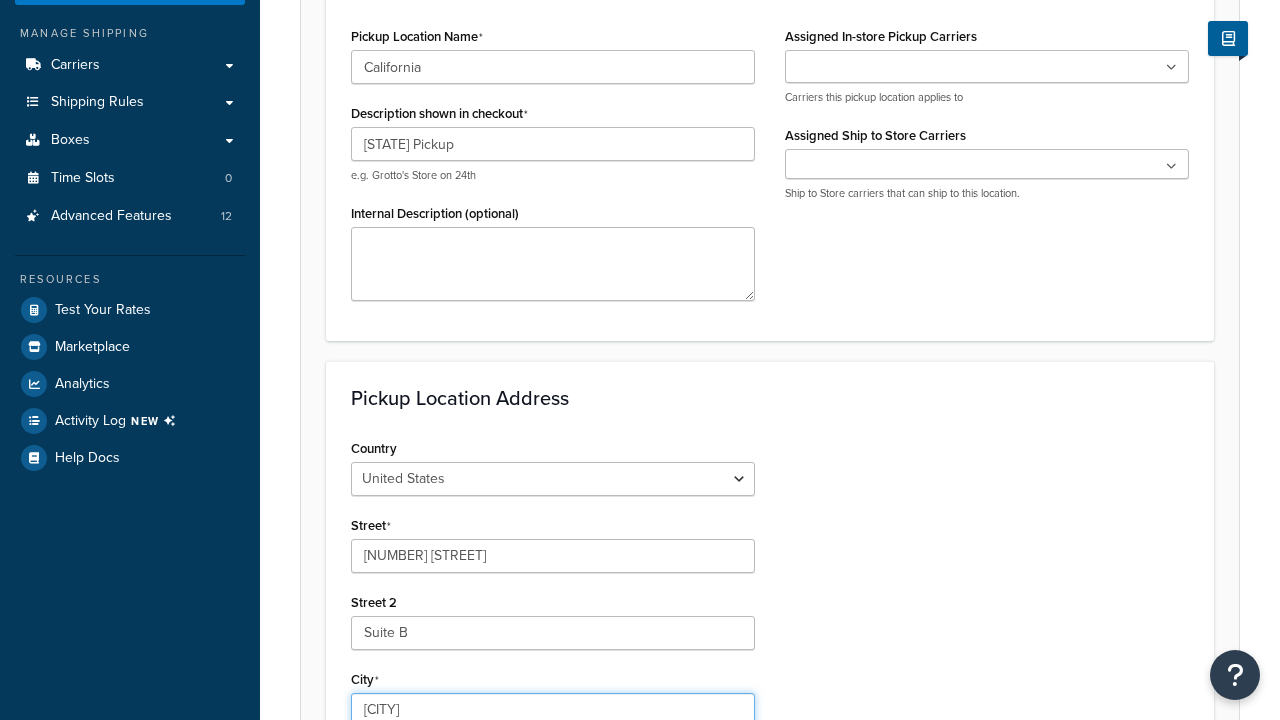 select on "5" 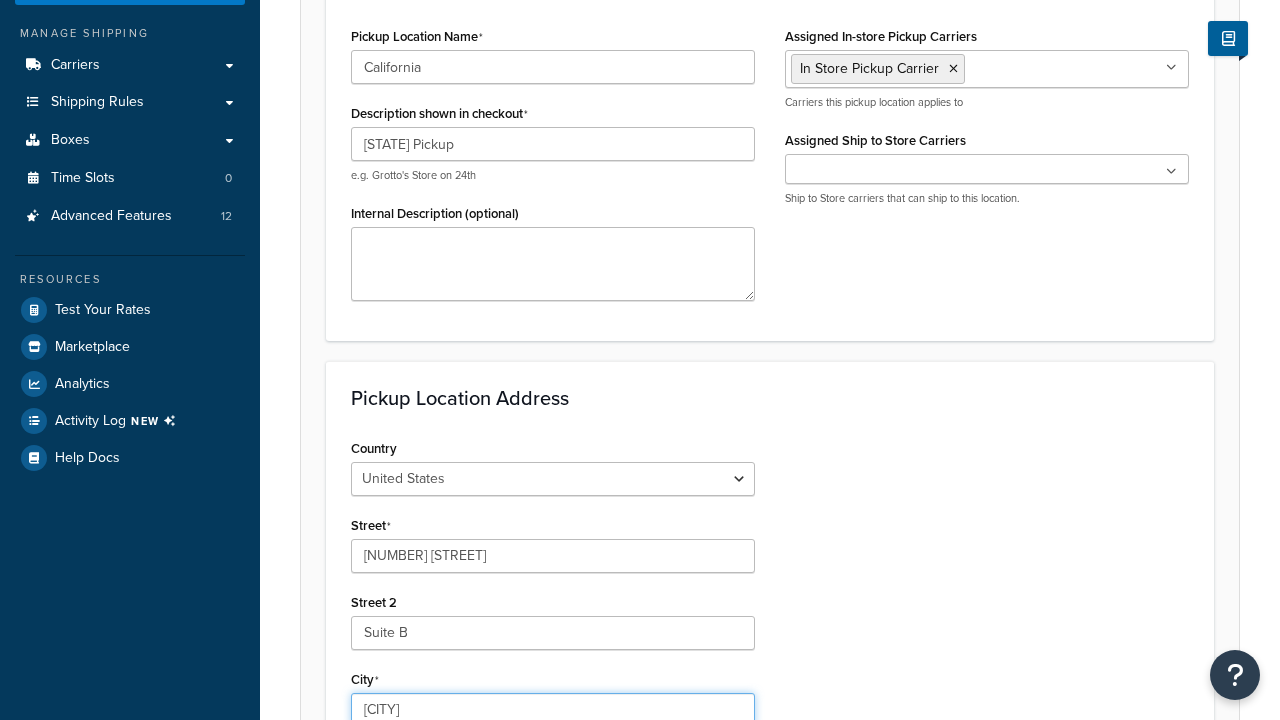 type on "Irvine" 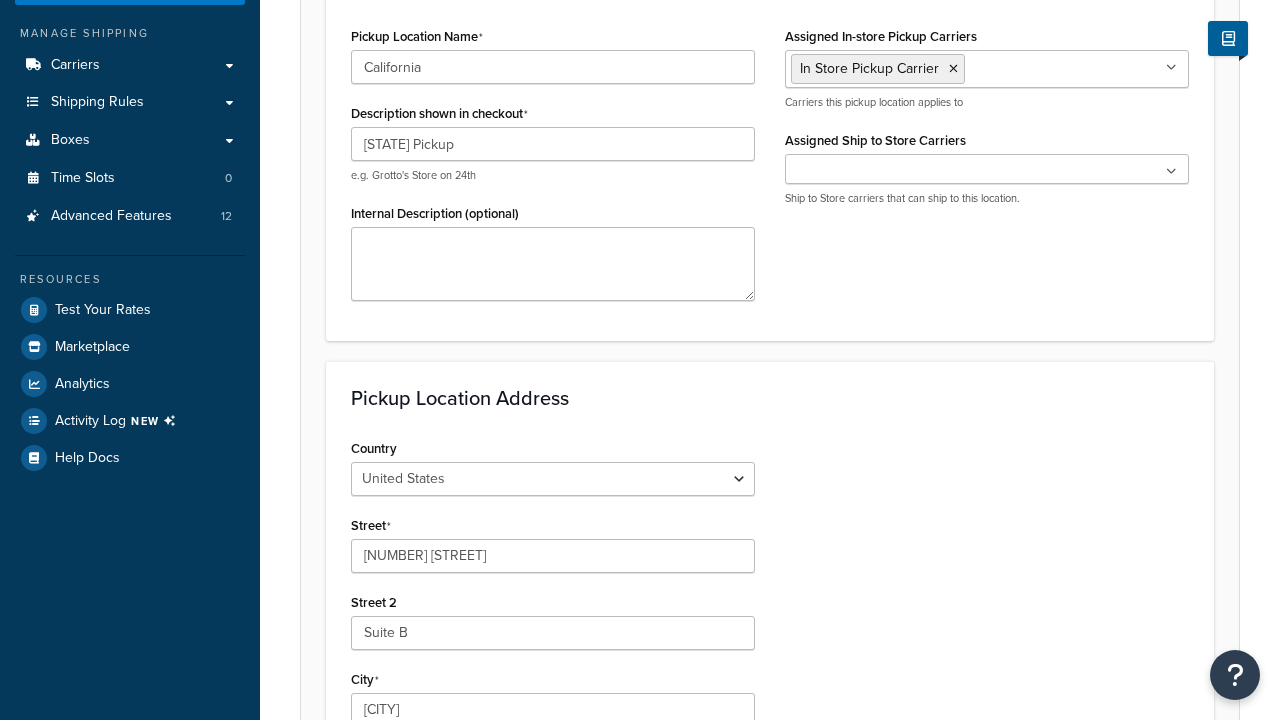 scroll, scrollTop: 0, scrollLeft: 0, axis: both 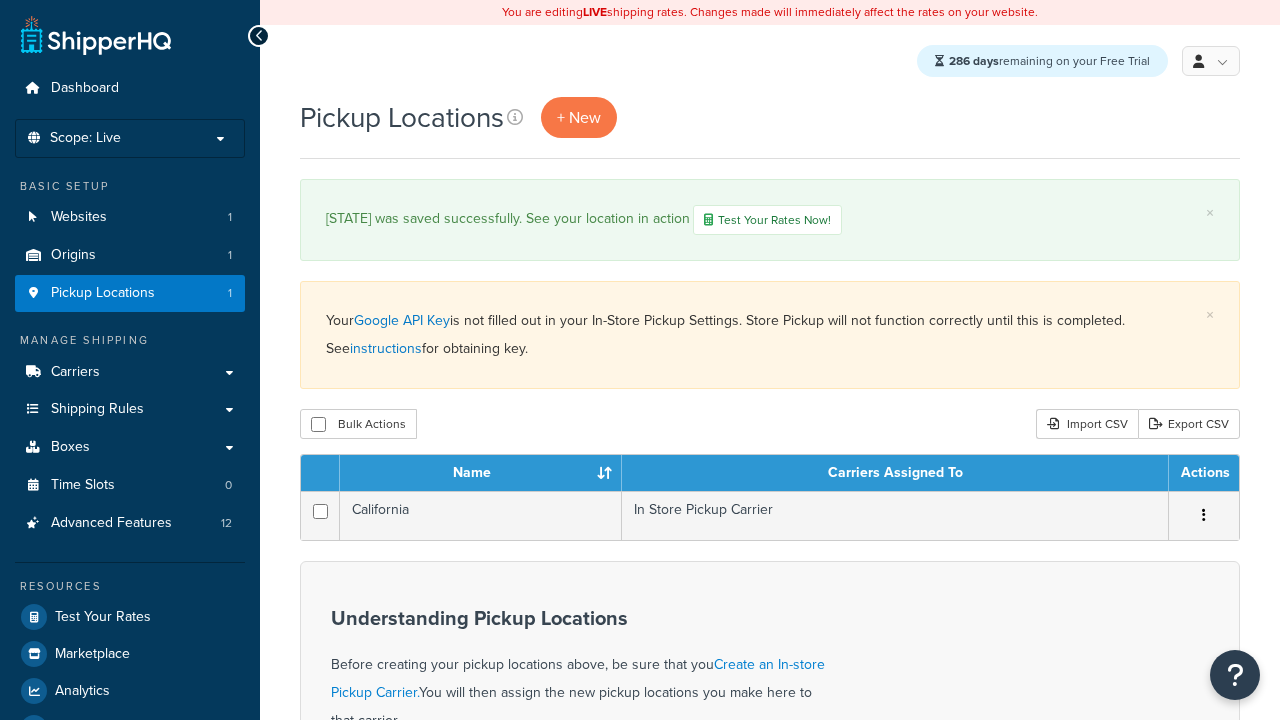 click on "Name" at bounding box center (481, 473) 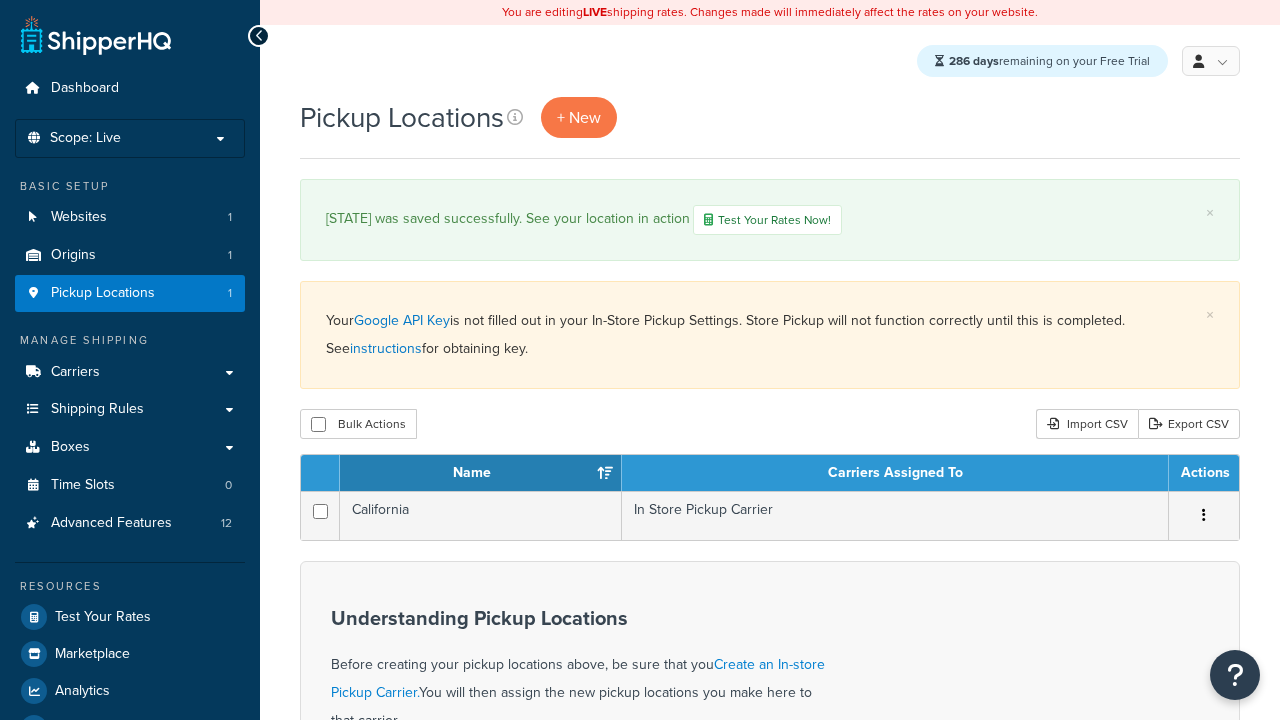 scroll, scrollTop: 0, scrollLeft: 0, axis: both 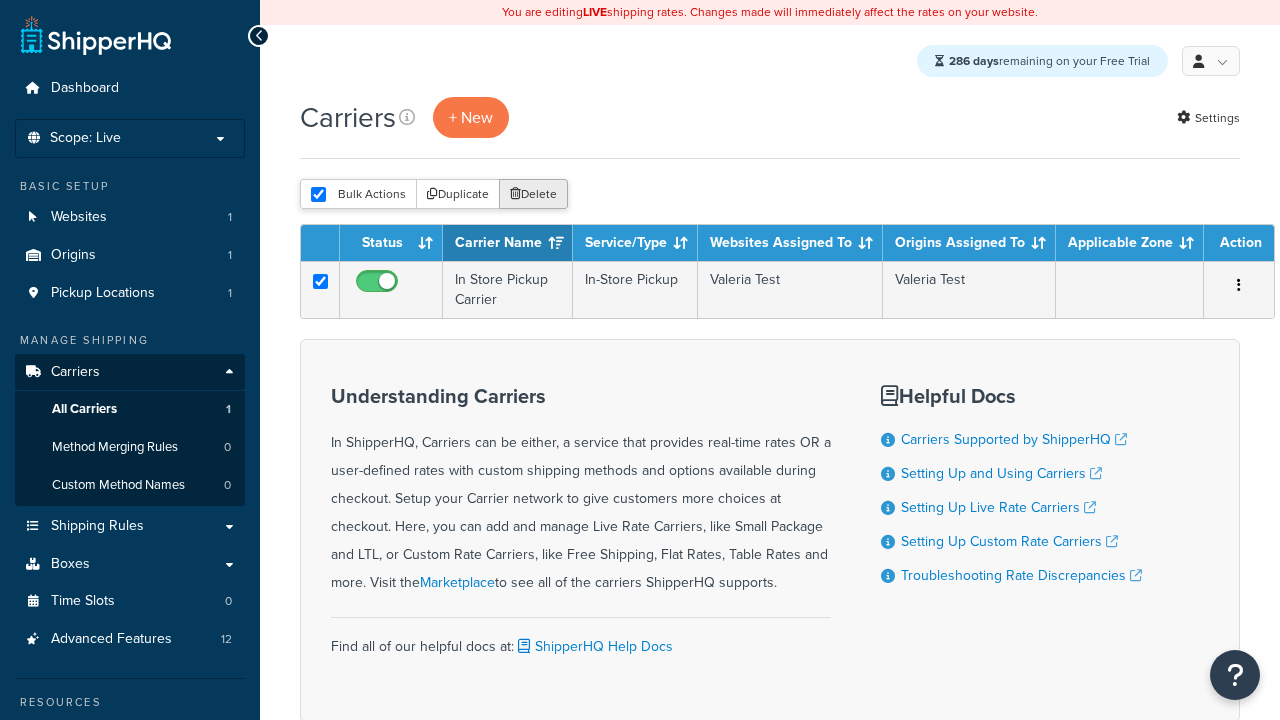 click on "Delete" at bounding box center [533, 194] 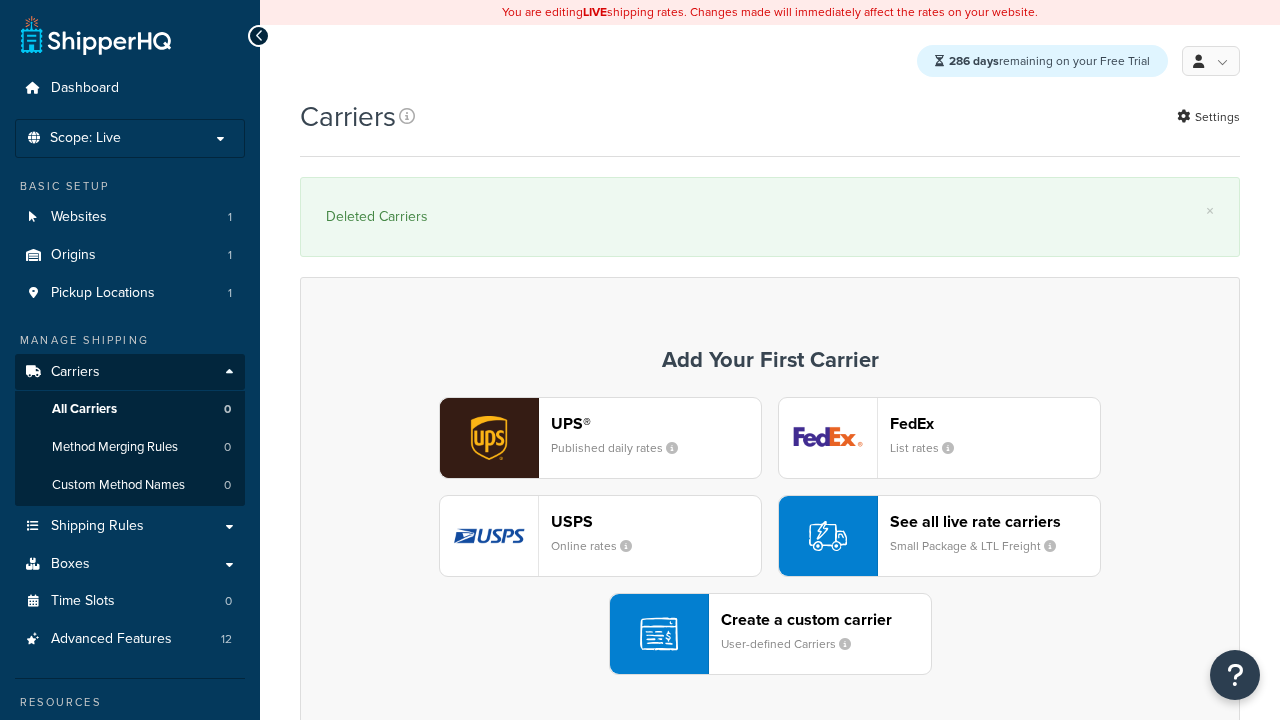 scroll, scrollTop: 0, scrollLeft: 0, axis: both 